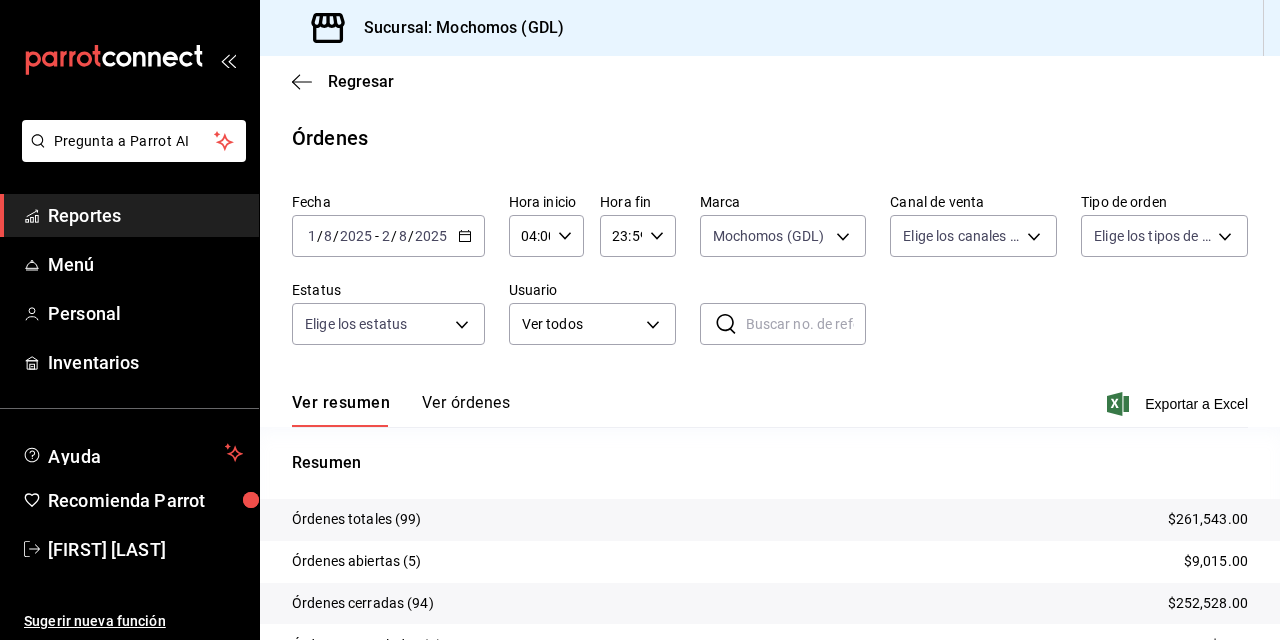 scroll, scrollTop: 0, scrollLeft: 0, axis: both 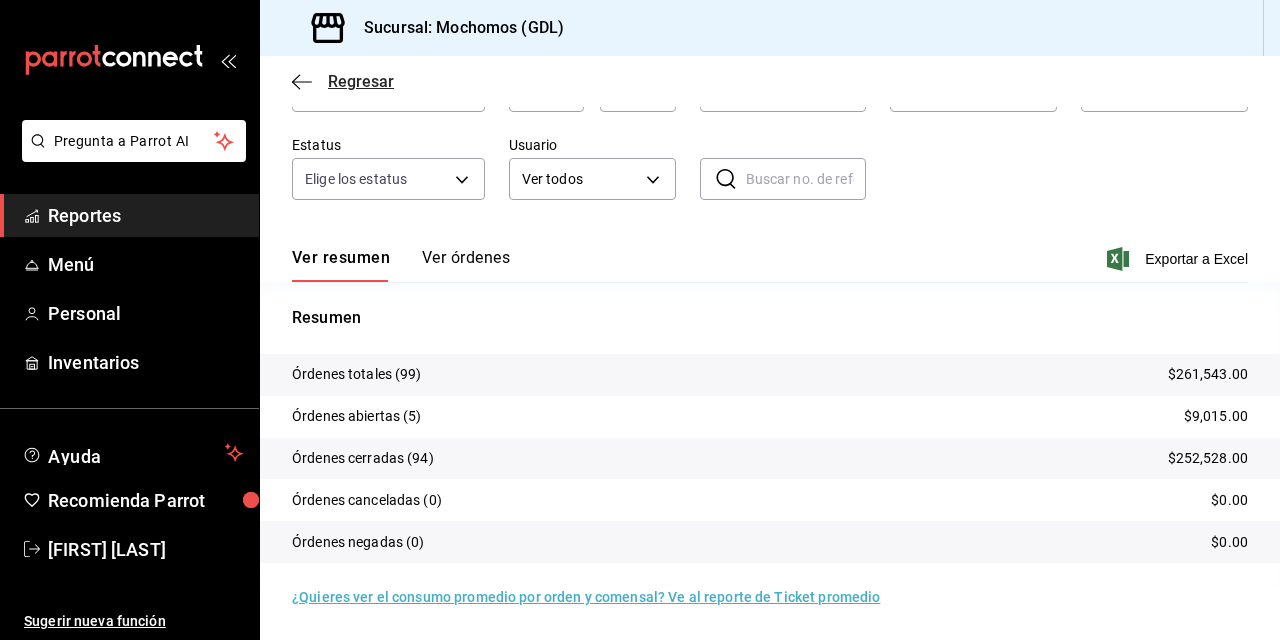click 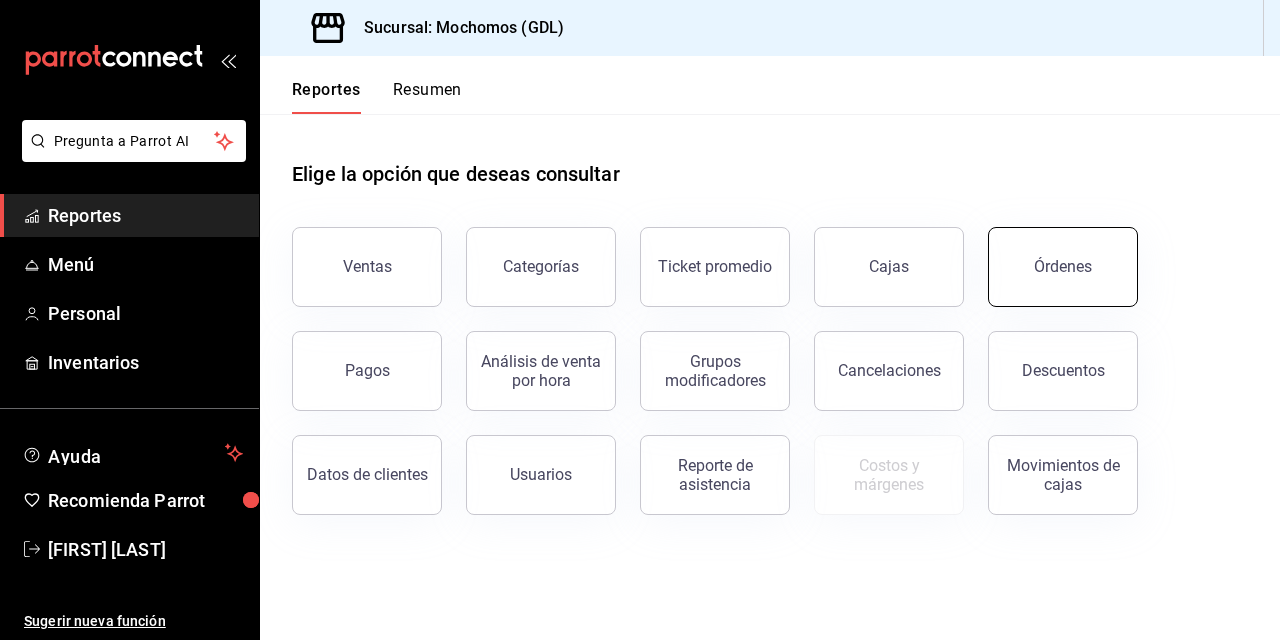 click on "Órdenes" at bounding box center [1063, 266] 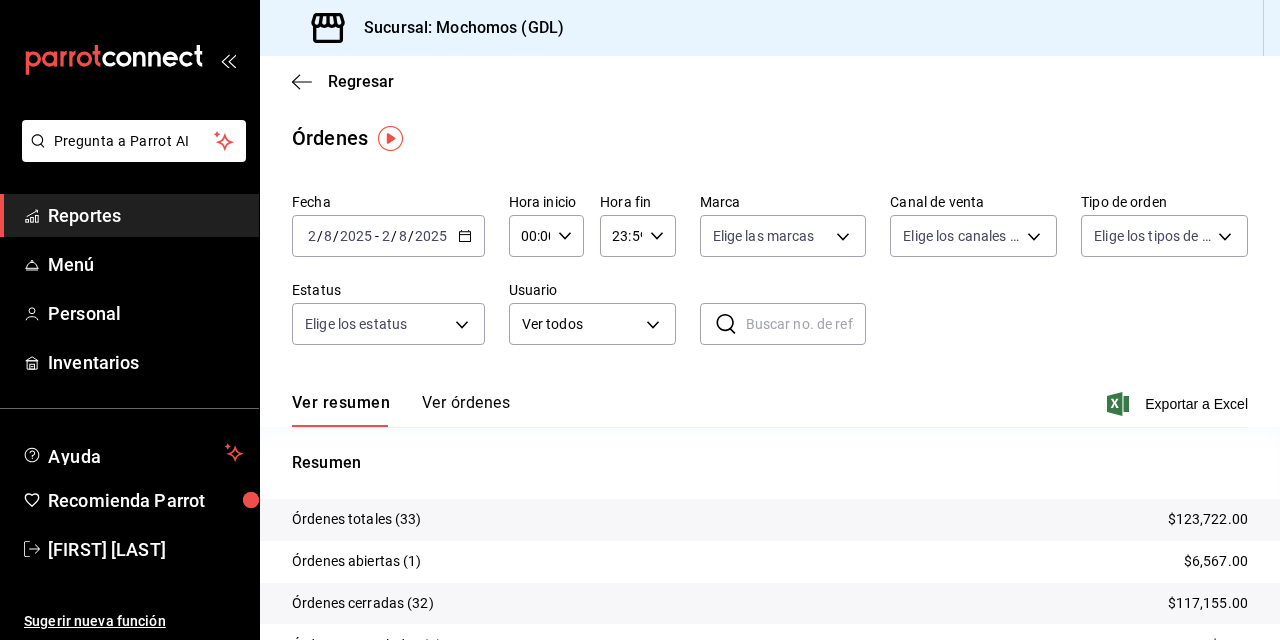 click on "2" at bounding box center [312, 236] 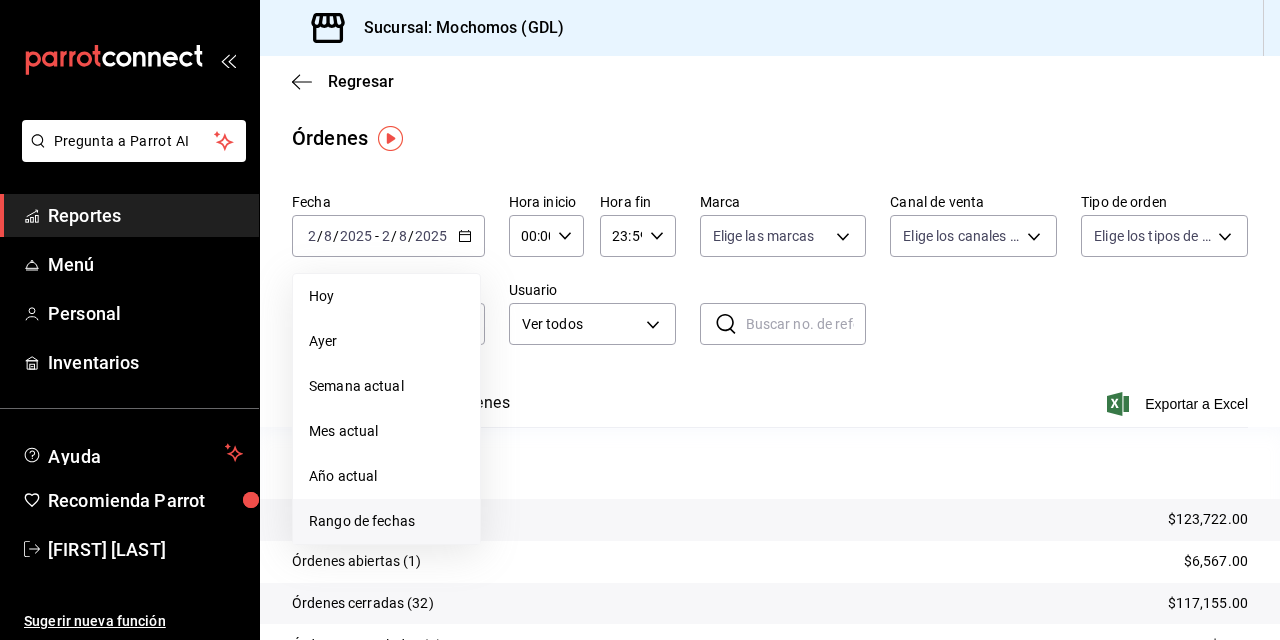 click on "Rango de fechas" at bounding box center (386, 521) 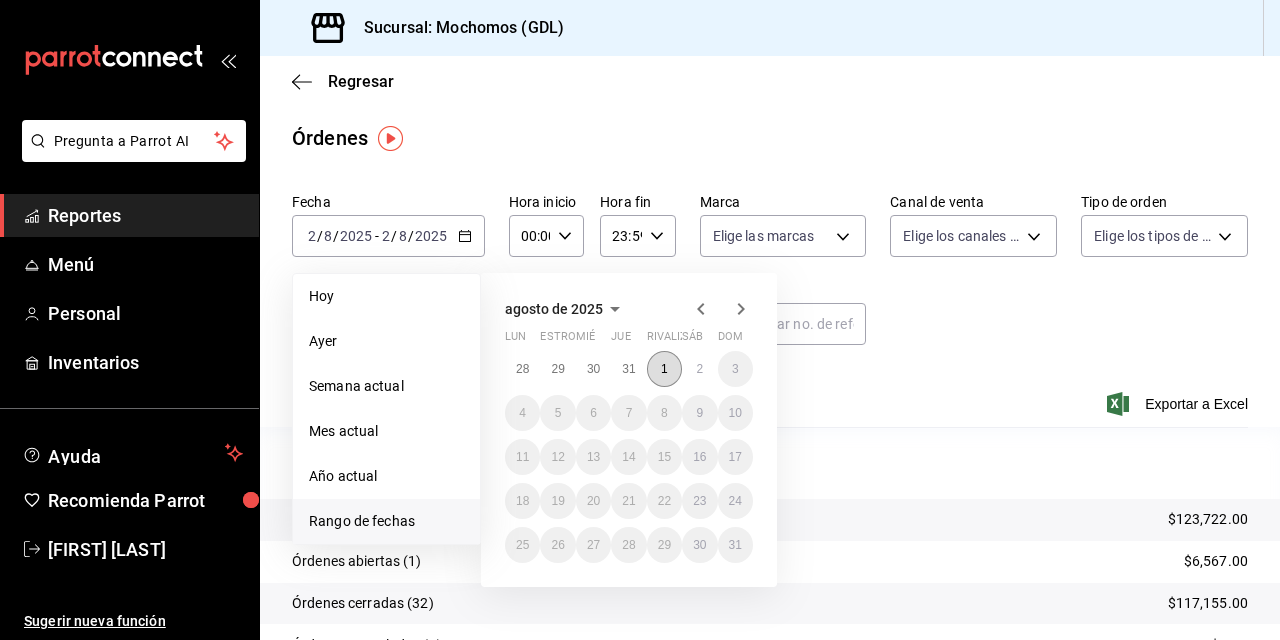 click on "1" at bounding box center (664, 369) 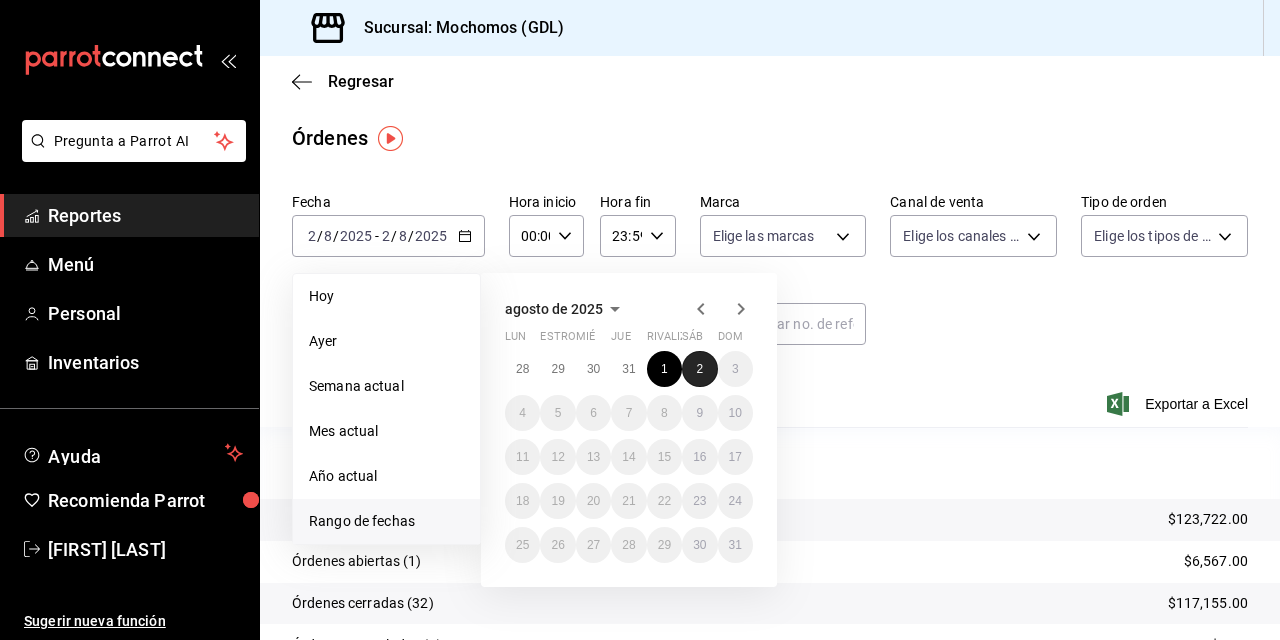 click on "2" at bounding box center [699, 369] 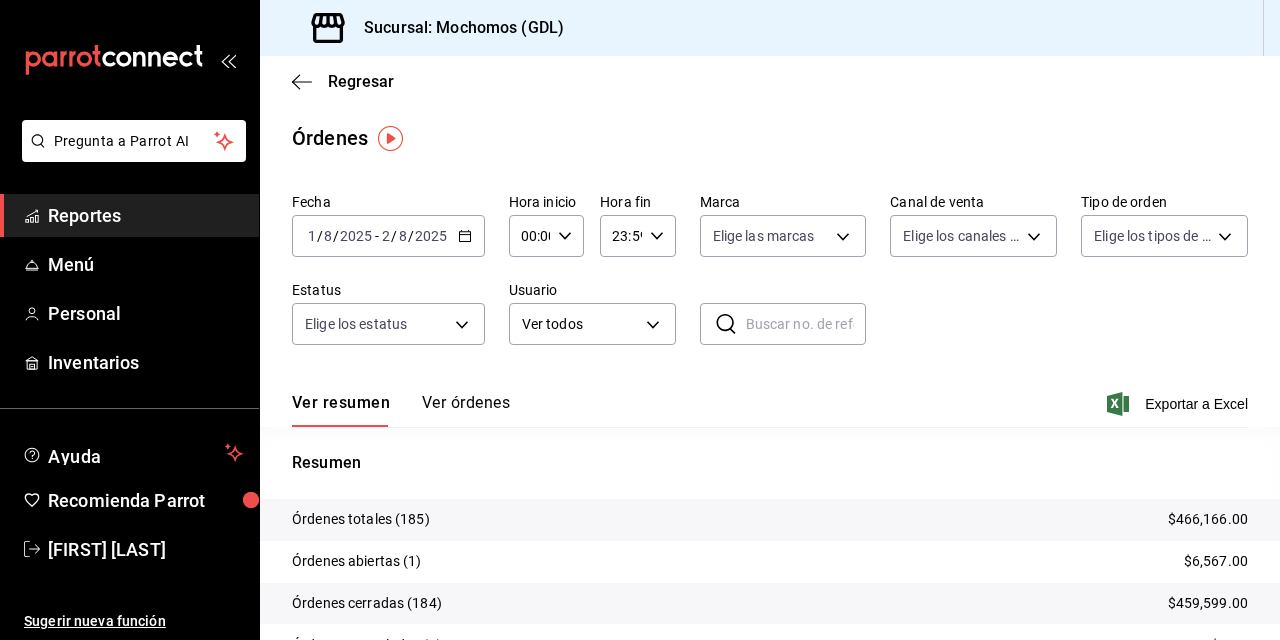 click 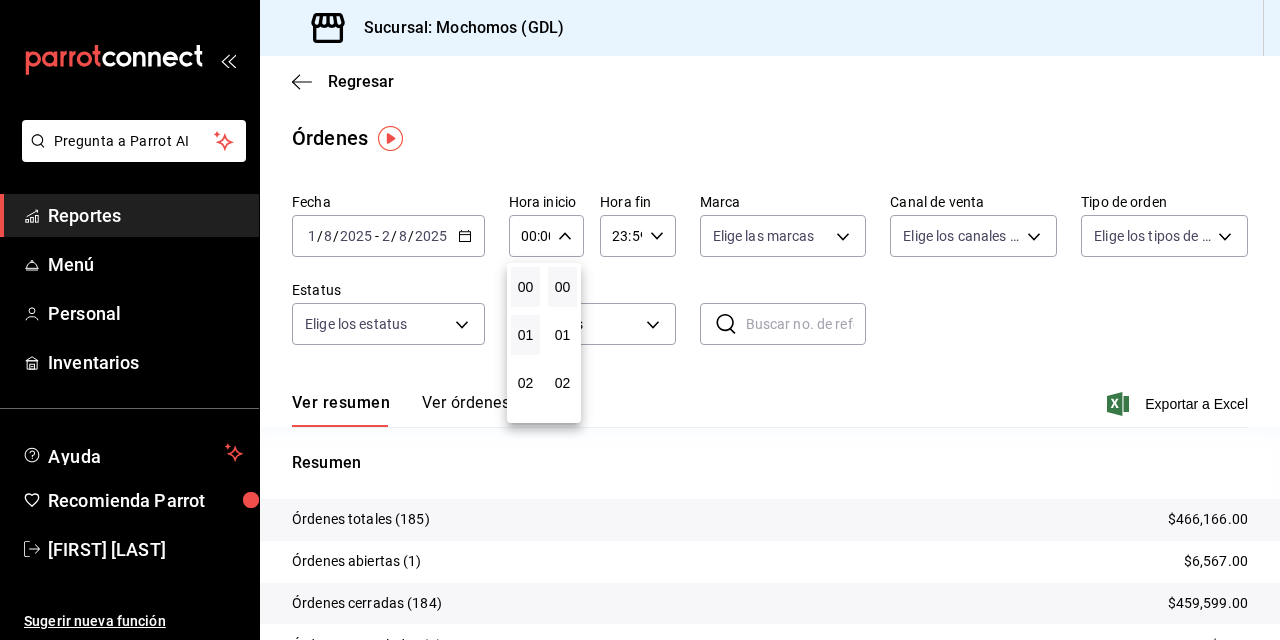 click on "01" at bounding box center [525, 335] 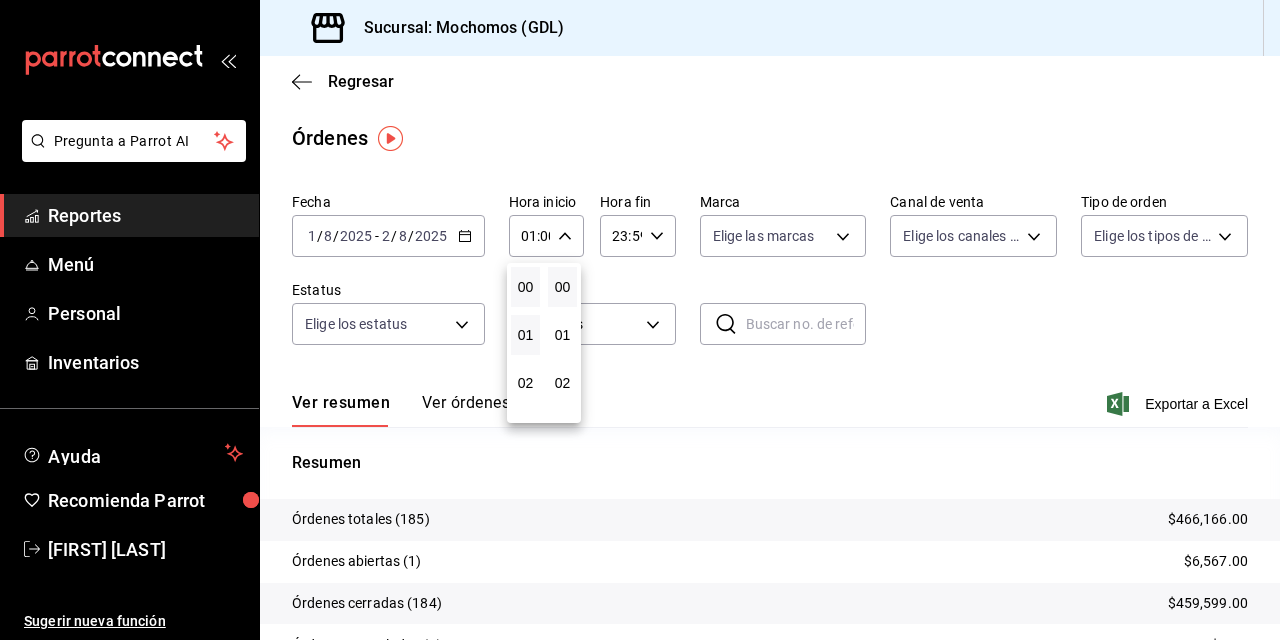 type 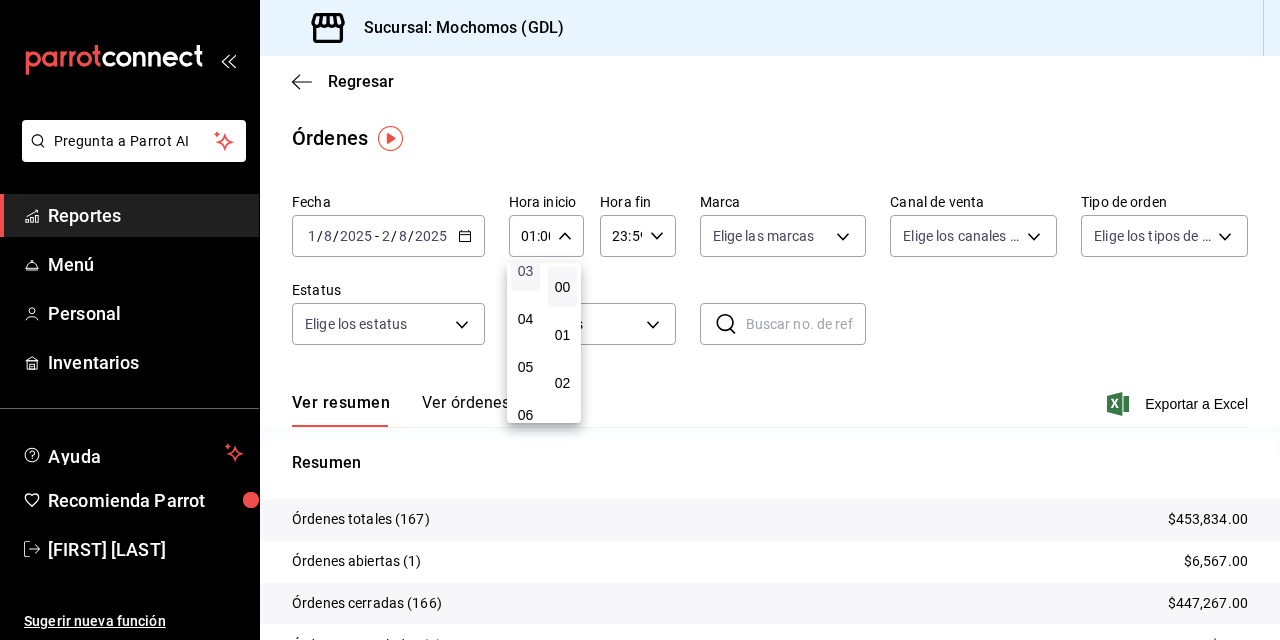 scroll, scrollTop: 120, scrollLeft: 0, axis: vertical 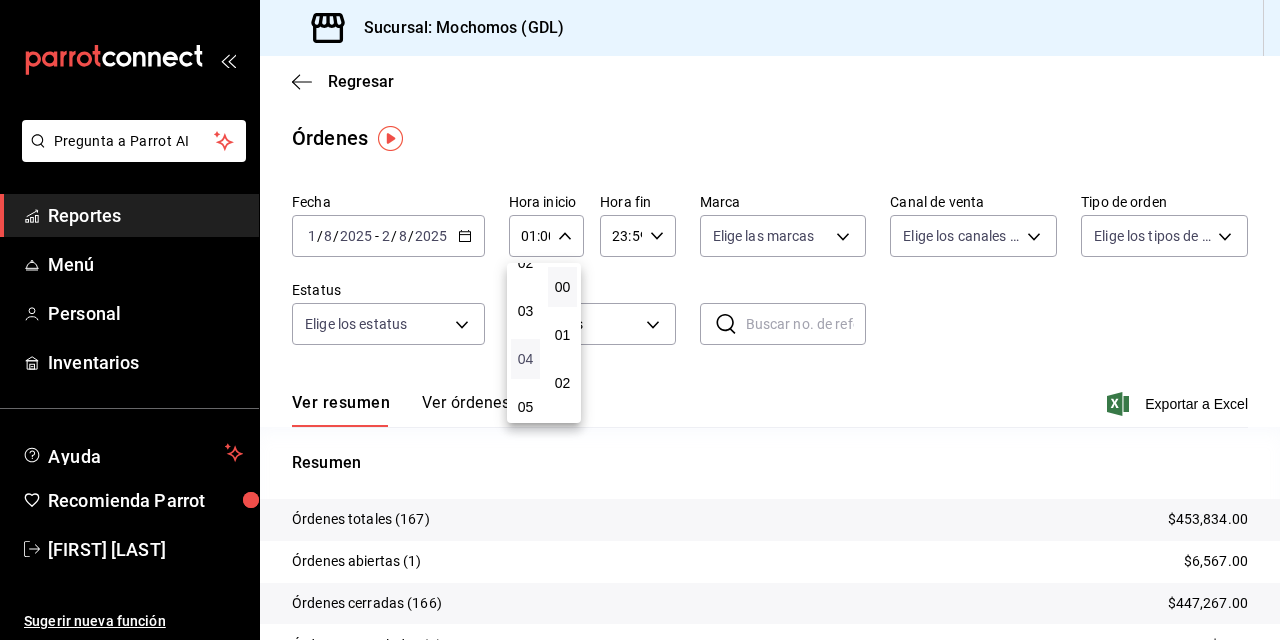click on "04" at bounding box center [525, 359] 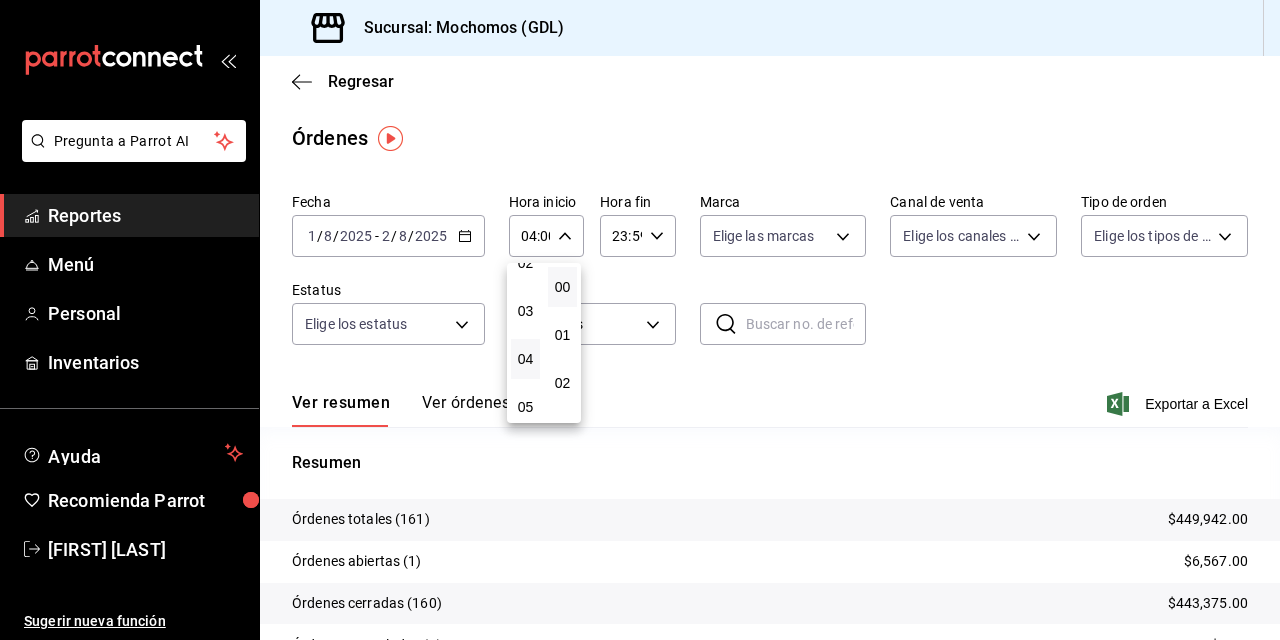 click at bounding box center [640, 320] 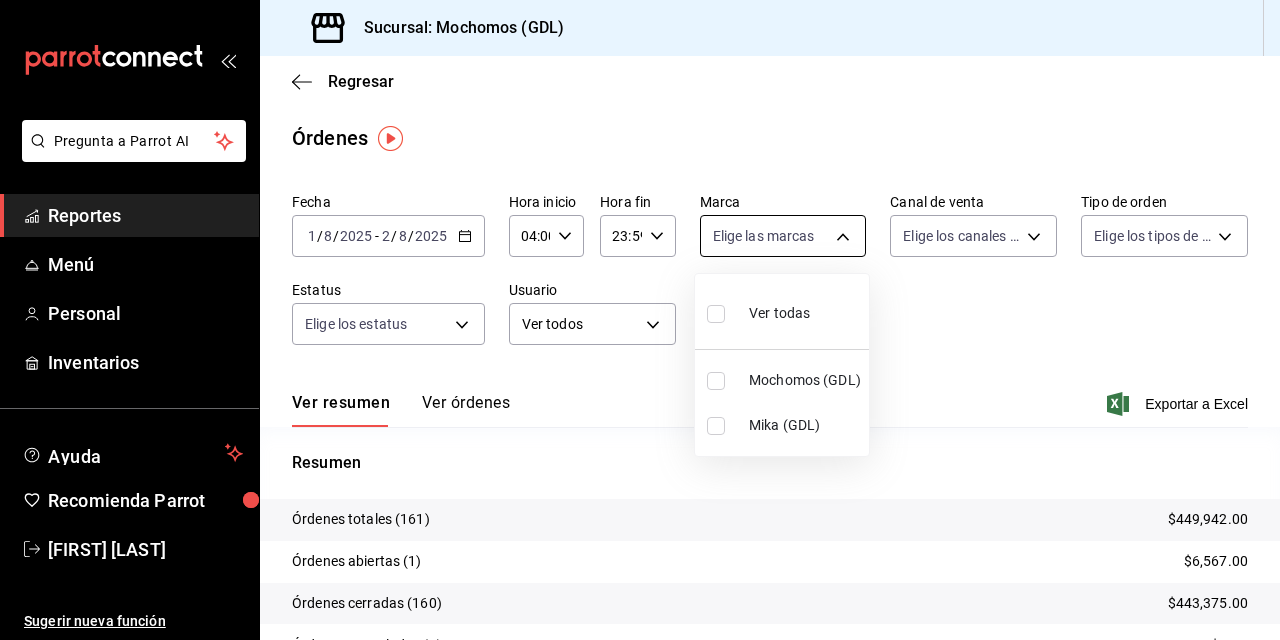 click on "Pregunta a Parrot AI Reportes   Menú   Personal   Inventarios   Ayuda Recomienda Parrot   [FIRST] [LAST]   Sugerir nueva función   Sucursal: Mochomos ([CITY]) Regresar Órdenes Fecha 2025-08-01 1 / 8 / 2025 - 2025-08-02 2 / 8 / 2025 Hora inicio 04:00 Hora inicio Hora fin 23:59 Hora fin Marca Elige las marcas Canal de venta Elige los canales de venta Tipo de orden Elige los tipos de orden Estatus Elige los estatus Usuario Ver todos ALL ​ ​ Ver resumen Ver órdenes Exportar a Excel Resumen Órdenes totales (161) $449,942.00 Órdenes abiertas (1) $6,567.00 Órdenes cerradas (160) $443,375.00 Órdenes canceladas (0) $0.00 Órdenes negadas (0) $0.00 ¿Quieres ver el consumo promedio por orden y comensal? Ve al reporte de Ticket promedio Pregunta a Parrot AI Reportes   Menú   Personal   Inventarios   Ayuda Recomienda Parrot   [FIRST] [LAST]   Sugerir nueva función   GANA 1 MES GRATIS EN TU SUSCRIPCIÓN AQUÍ Ver video tutorial Ir a video Visitar centro de ayuda ([PHONE]) soporte@parrotsoftware.io ([PHONE])" at bounding box center [640, 320] 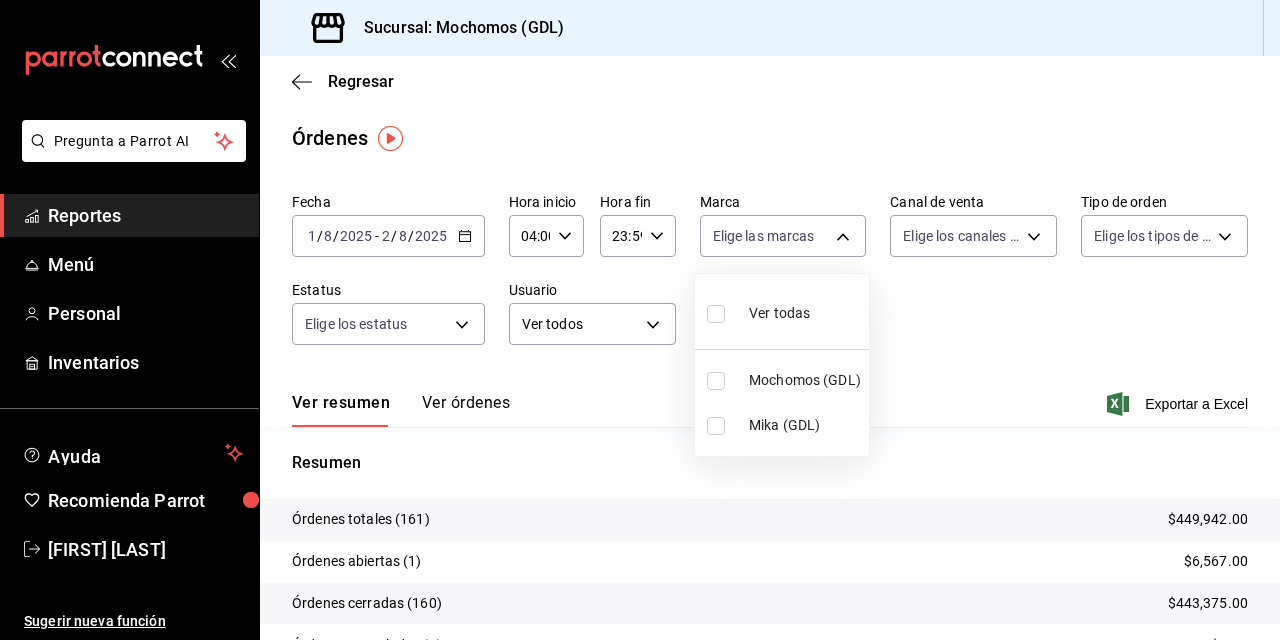 click at bounding box center (716, 381) 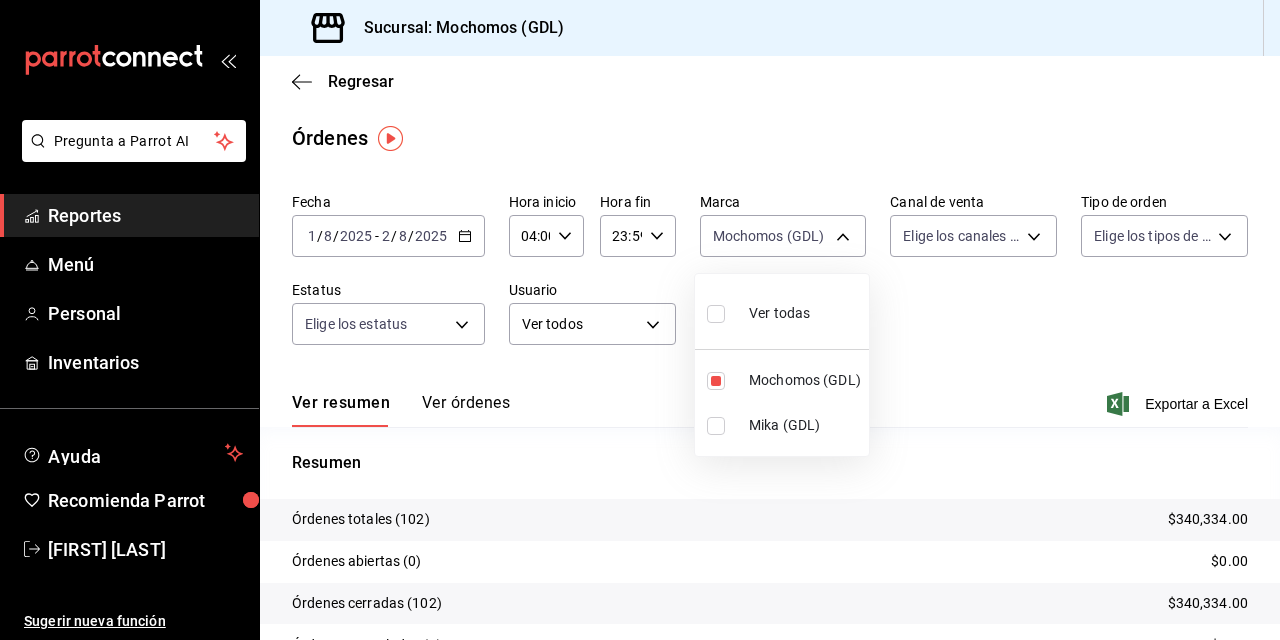 click at bounding box center [640, 320] 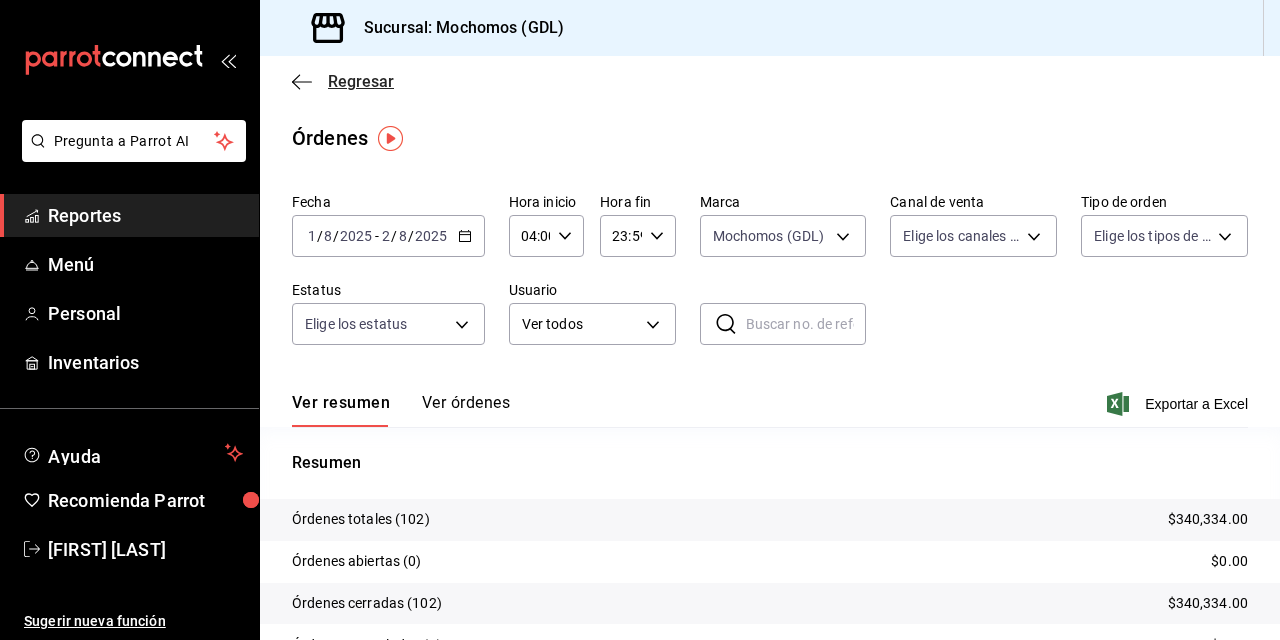 click 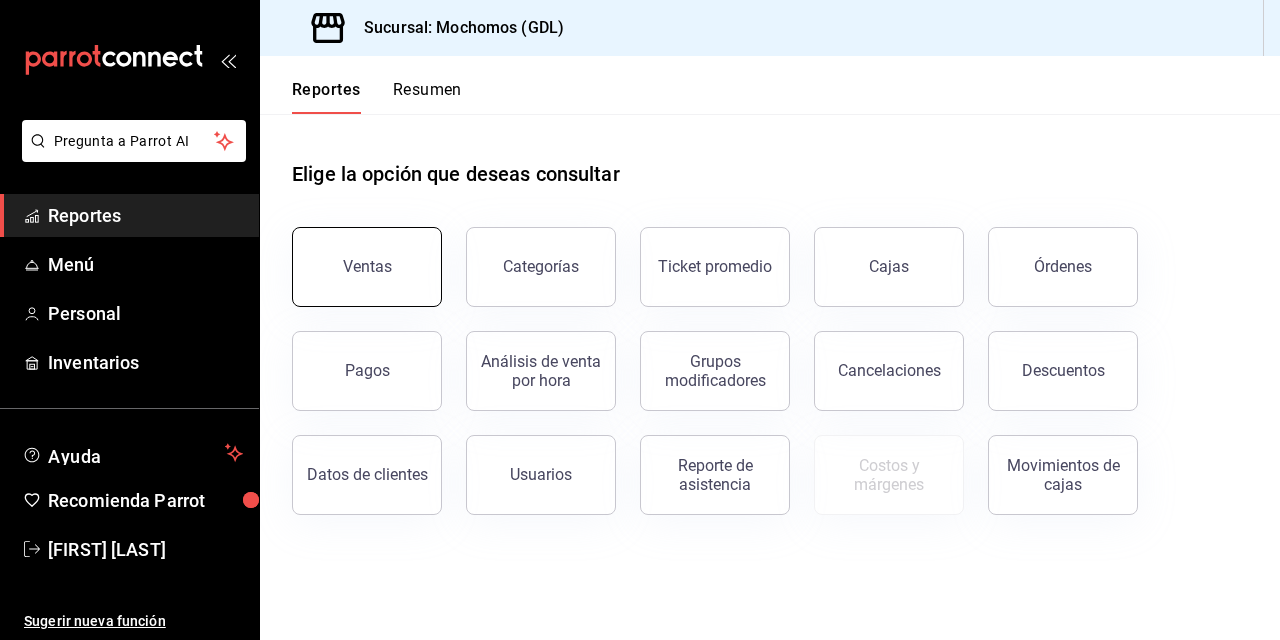 click on "Ventas" at bounding box center [367, 266] 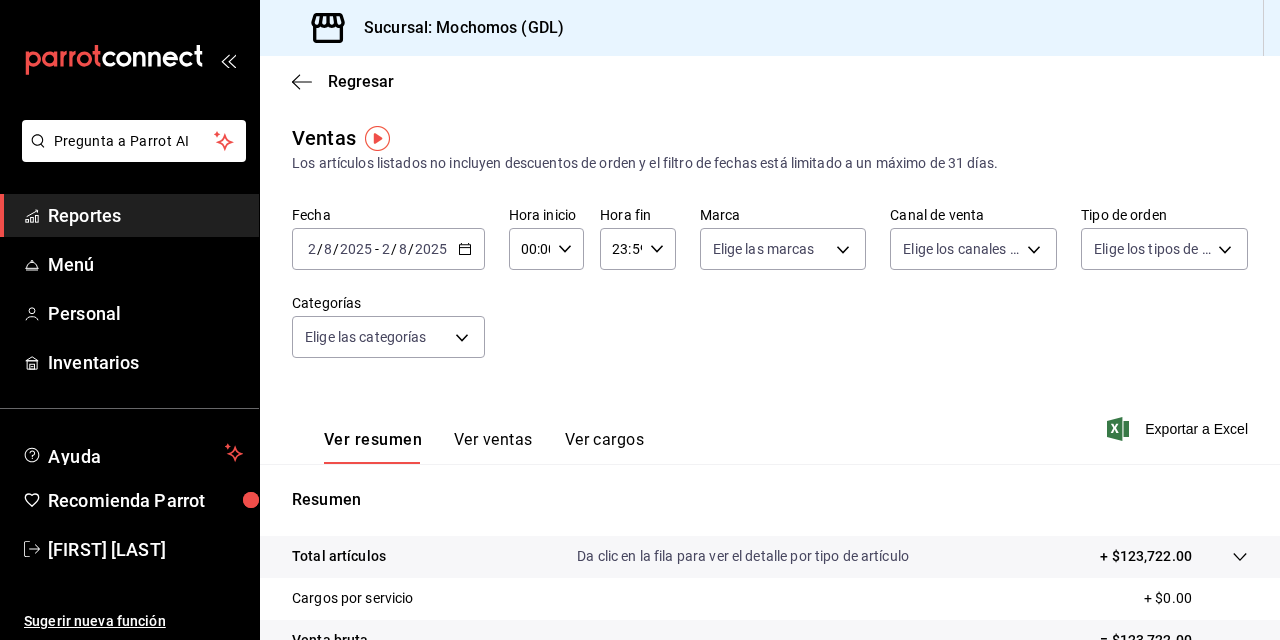 click on "2" at bounding box center [312, 249] 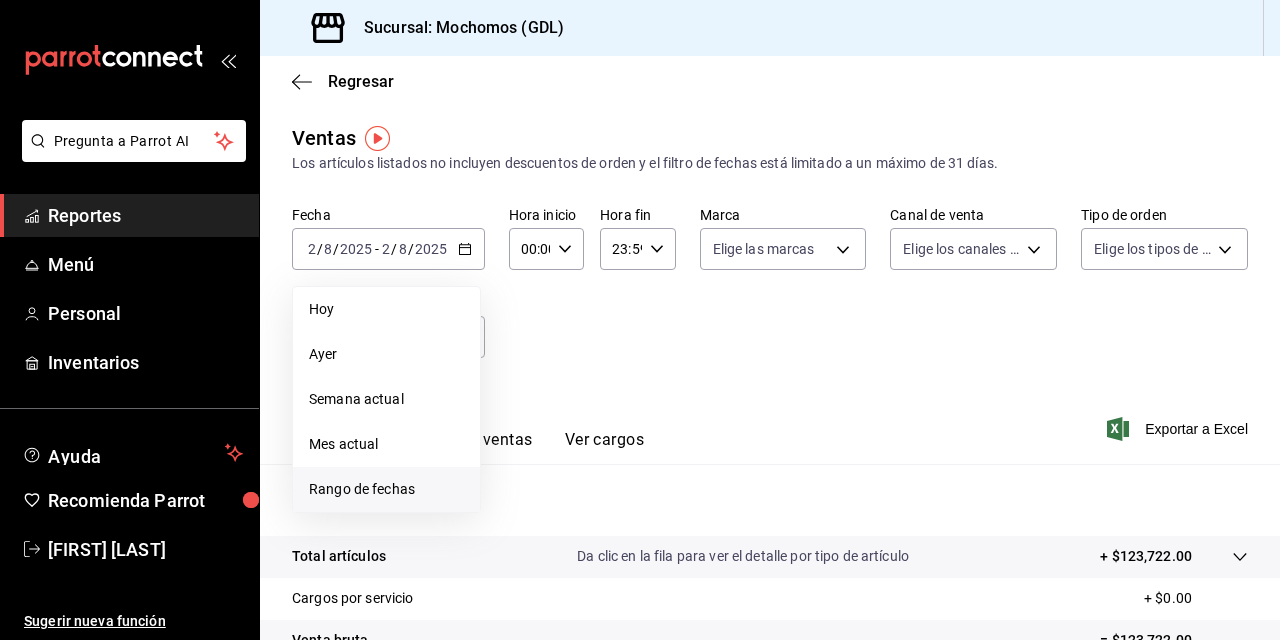 click on "Rango de fechas" at bounding box center [386, 489] 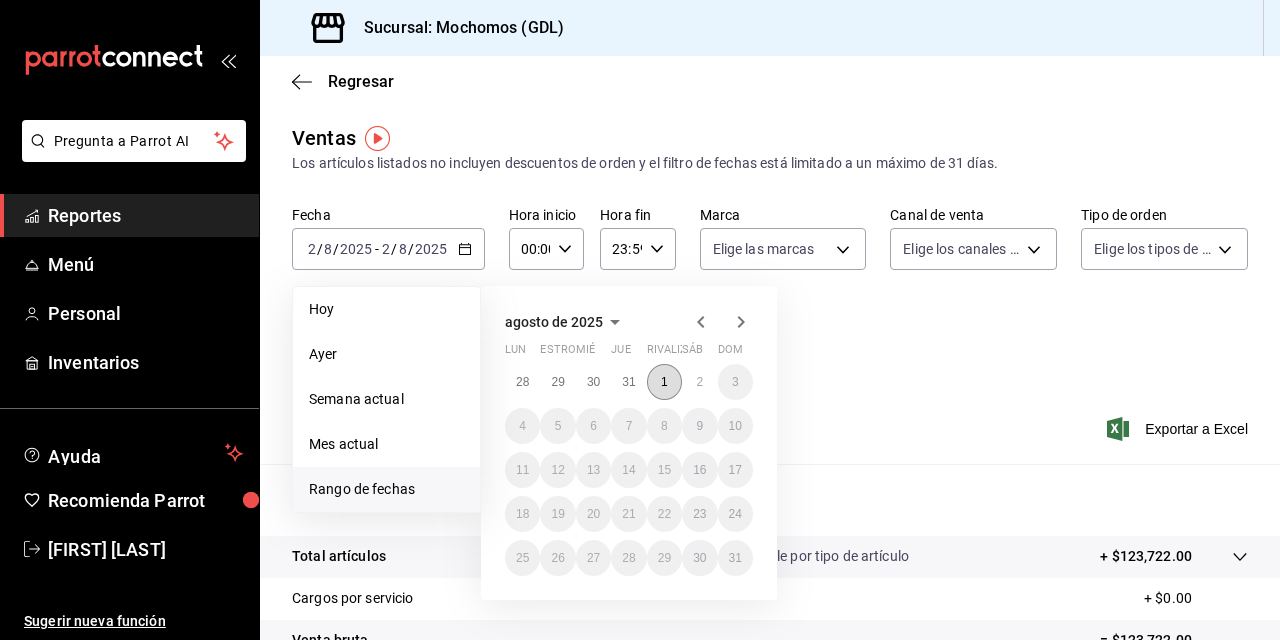 click on "1" at bounding box center [664, 382] 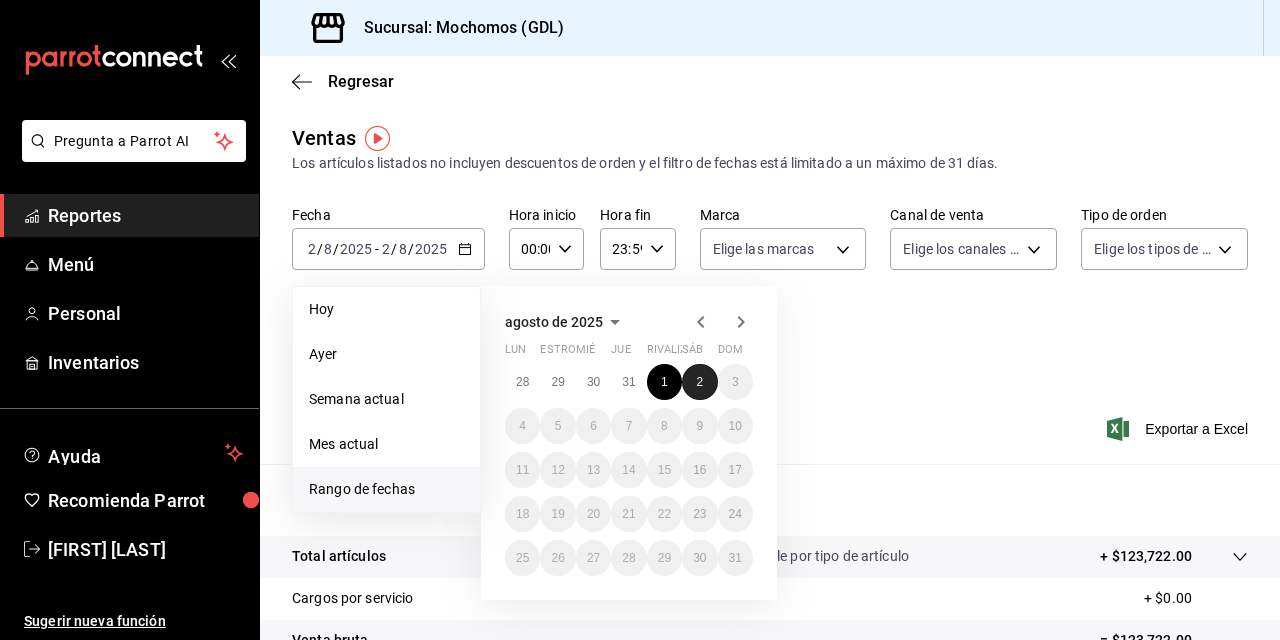 click on "2" at bounding box center (699, 382) 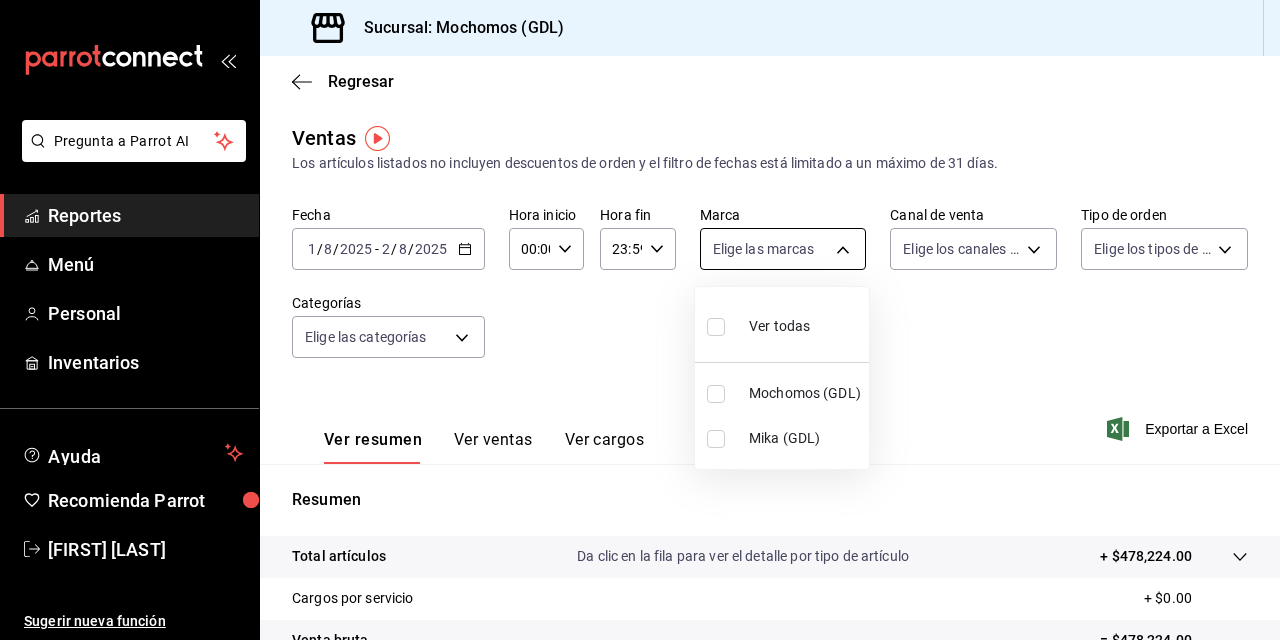 click on "Pregunta a Parrot AI Reportes   Menú   Personal   Inventarios   Ayuda Recomienda Parrot   [FIRST] [LAST]   Sugerir nueva función   Sucursal: Mochomos ([CITY]) Regresar Ventas Los artículos listados no incluyen descuentos de orden y el filtro de fechas está limitado a un máximo de 31 días. Fecha 2025-08-01 1 / 8 / 2025 - 2025-08-02 2 / 8 / 2025 Hora inicio 00:00 Hora inicio Hora fin 23:59 Hora fin Marca Elige las marcas Canal de venta Elige los canales de venta Tipo de orden Elige los tipos de orden Categorías Elige las categorías Ver resumen Ver ventas Ver cargos Exportar a Excel Resumen Total artículos Da clic en la fila para ver el detalle por tipo de artículo + $478,224.00 Cargos por servicio + $0.00 Venta bruta = $478,224.00 Descuentos totales - $5,191.00 Certificados de regalo - $6,867.00 Venta total = $466,166.00 Impuestos - 64.298,76 dólares Venta neta = $401,867.24 Pregunta a Parrot AI Reportes   Menú   Personal   Inventarios   Ayuda Recomienda Parrot   [FIRST] [LAST]   Sugerir nueva función" at bounding box center (640, 320) 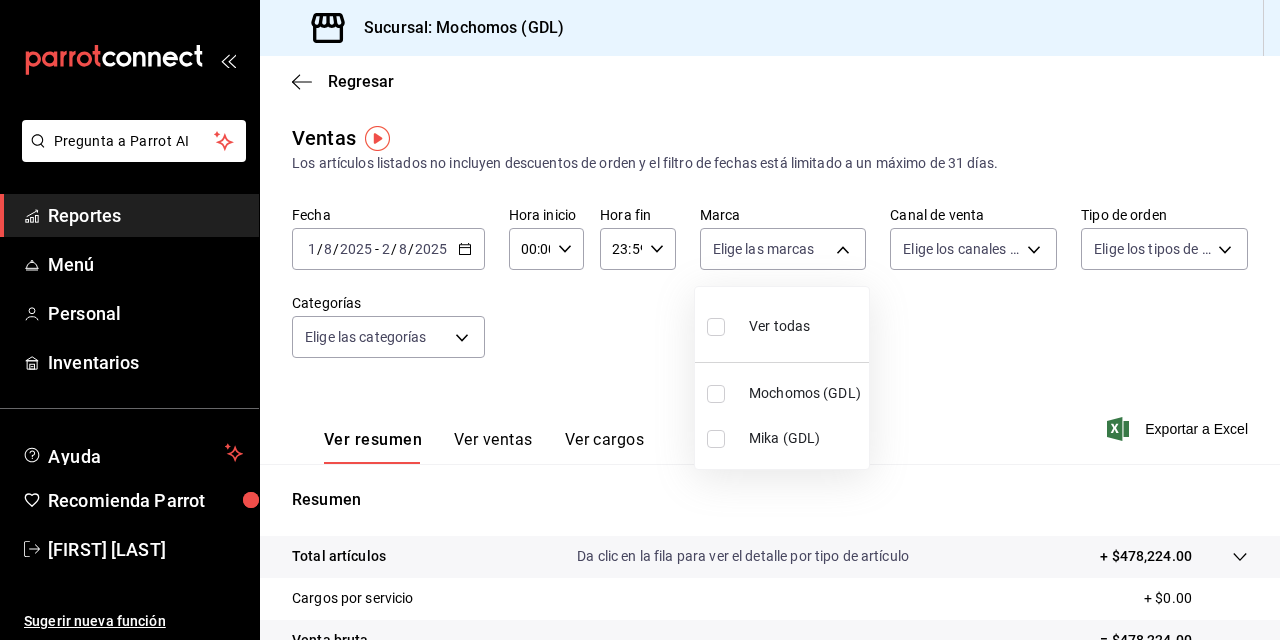 click at bounding box center (716, 394) 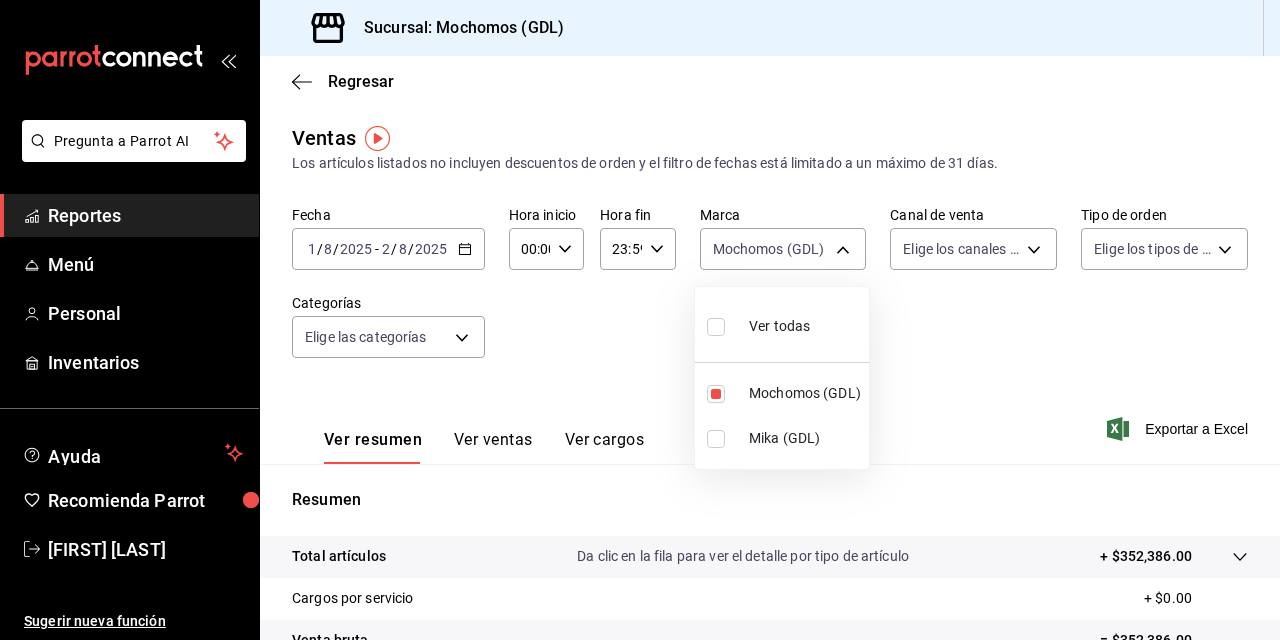 click at bounding box center (640, 320) 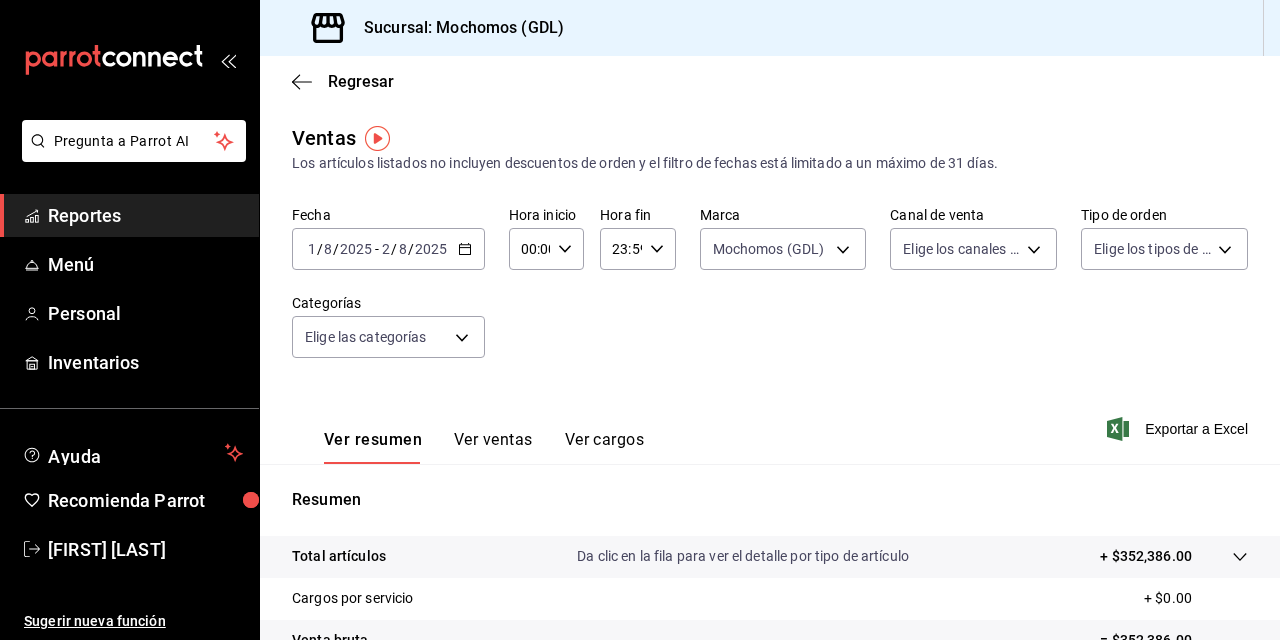 click on "00:00" at bounding box center [529, 249] 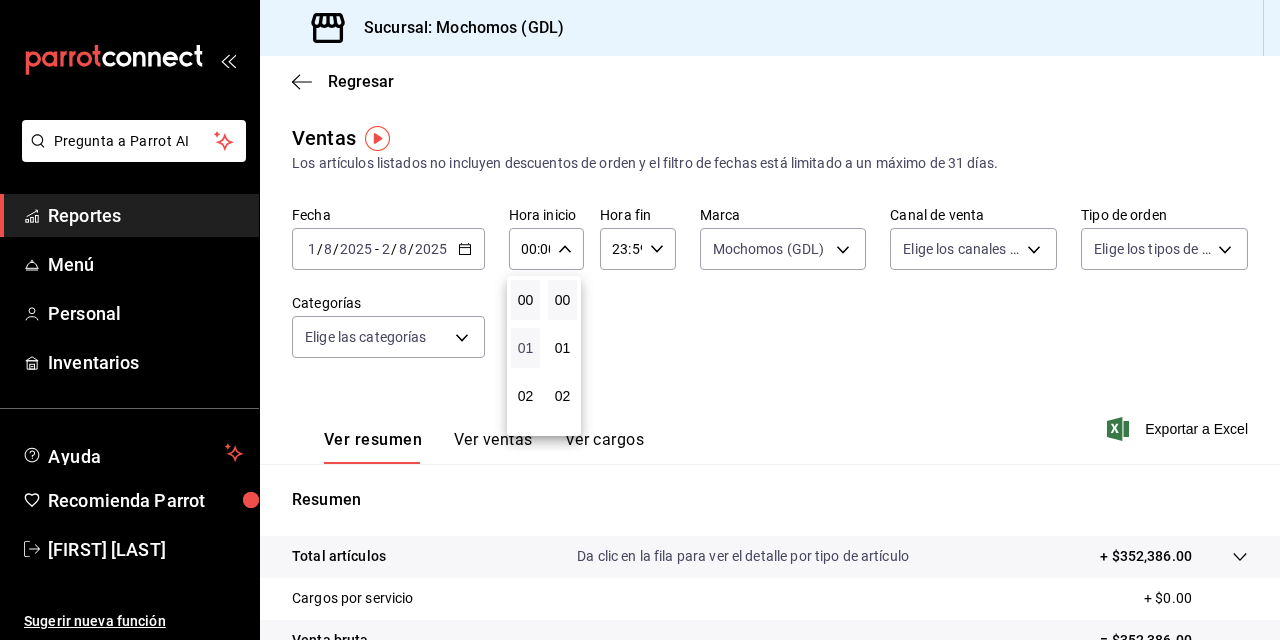 click on "01" at bounding box center (525, 348) 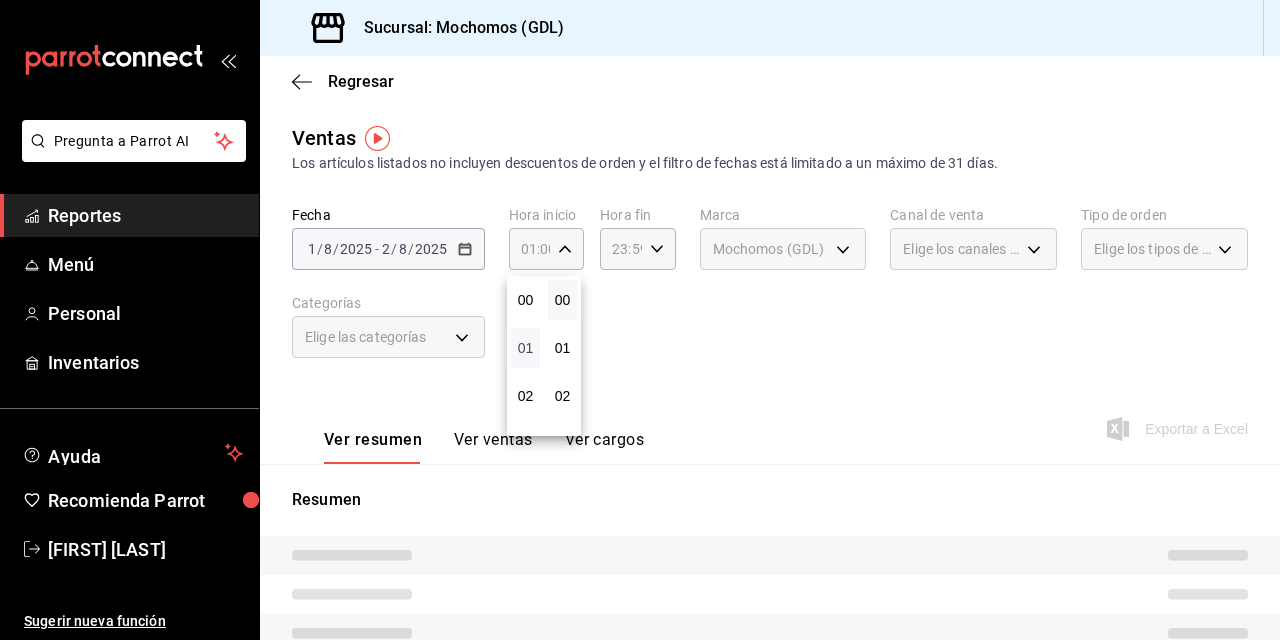type 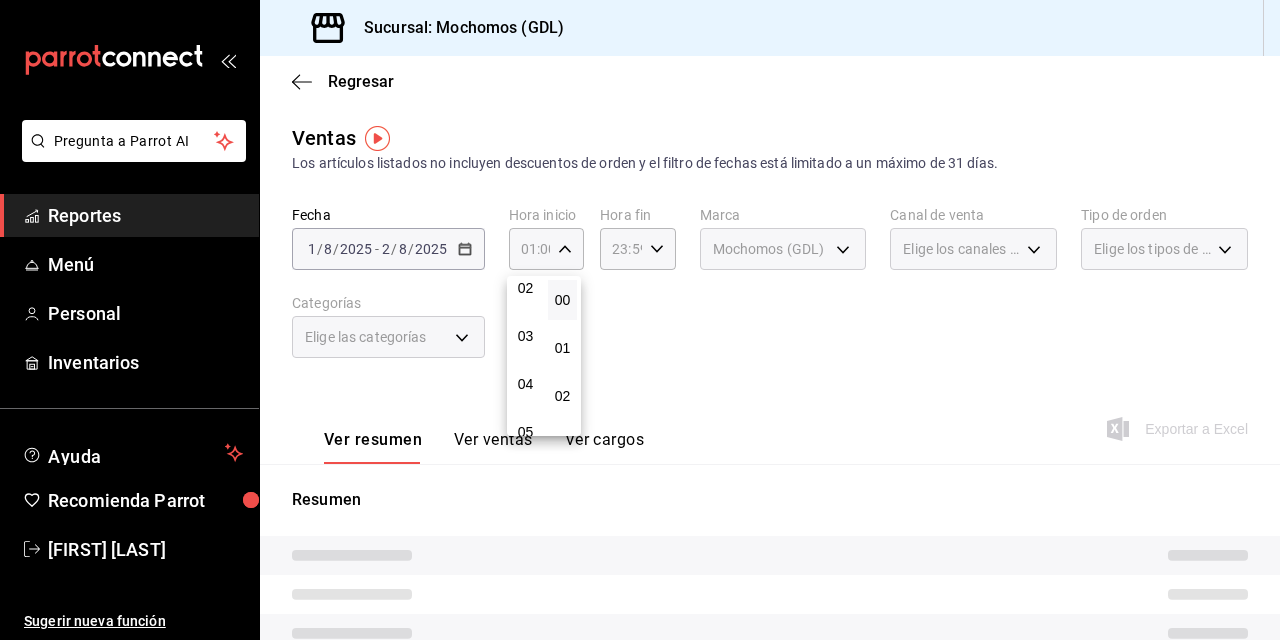 scroll, scrollTop: 120, scrollLeft: 0, axis: vertical 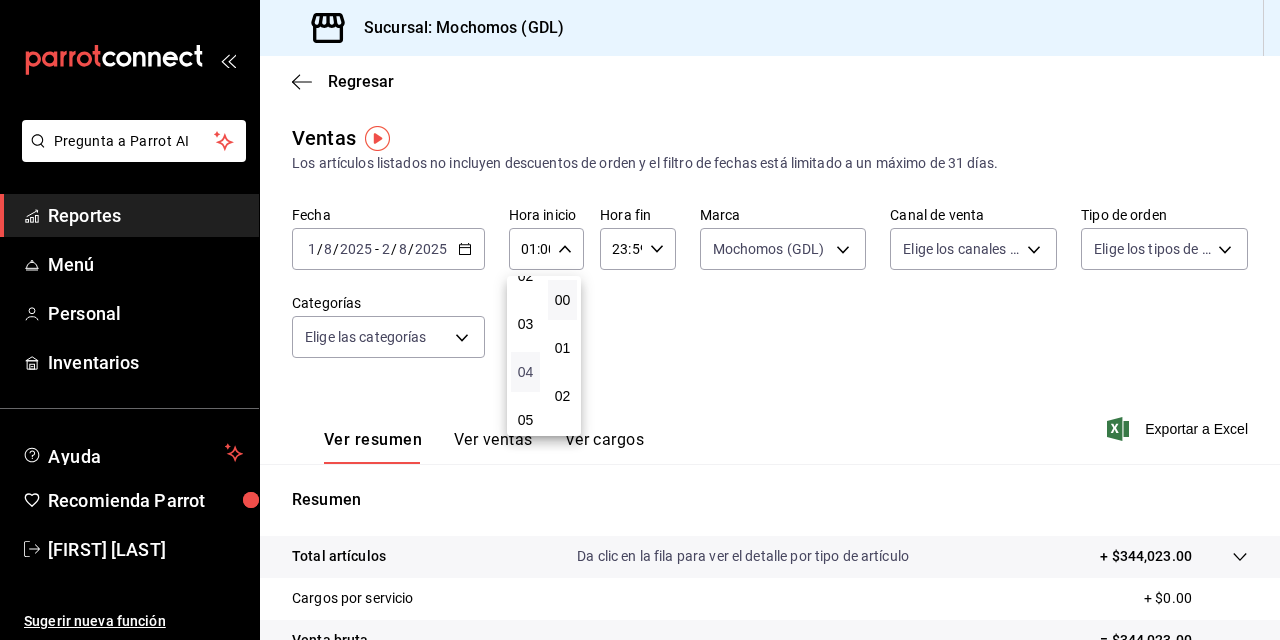 click on "04" at bounding box center [525, 372] 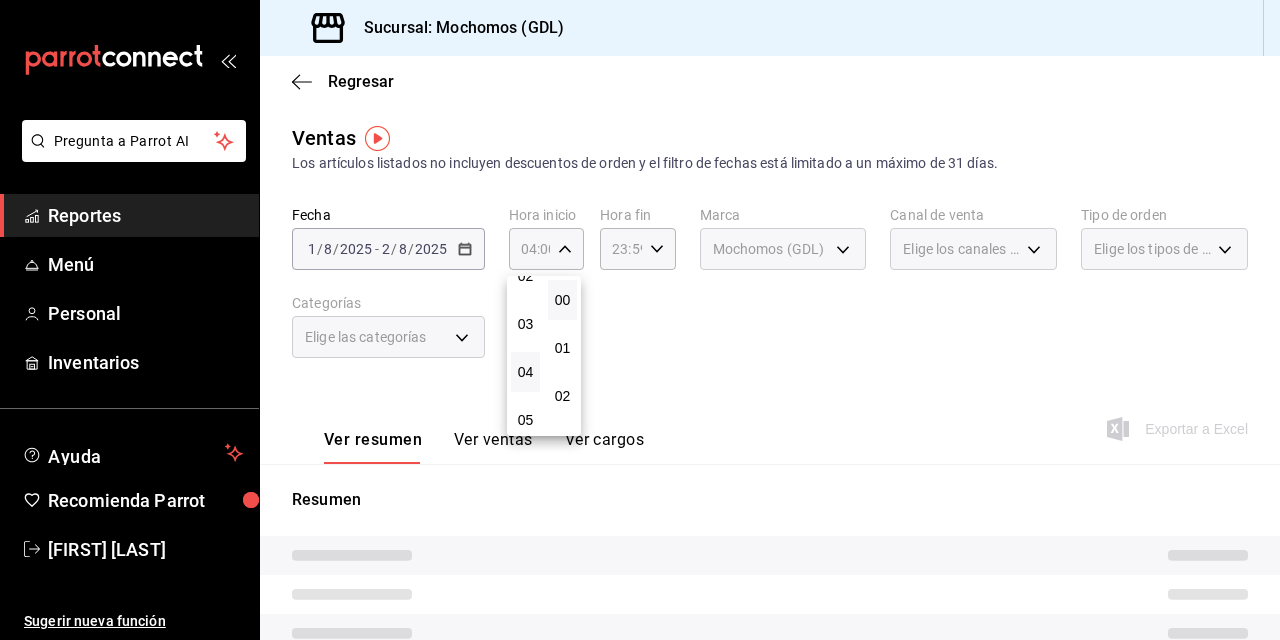 click at bounding box center [640, 320] 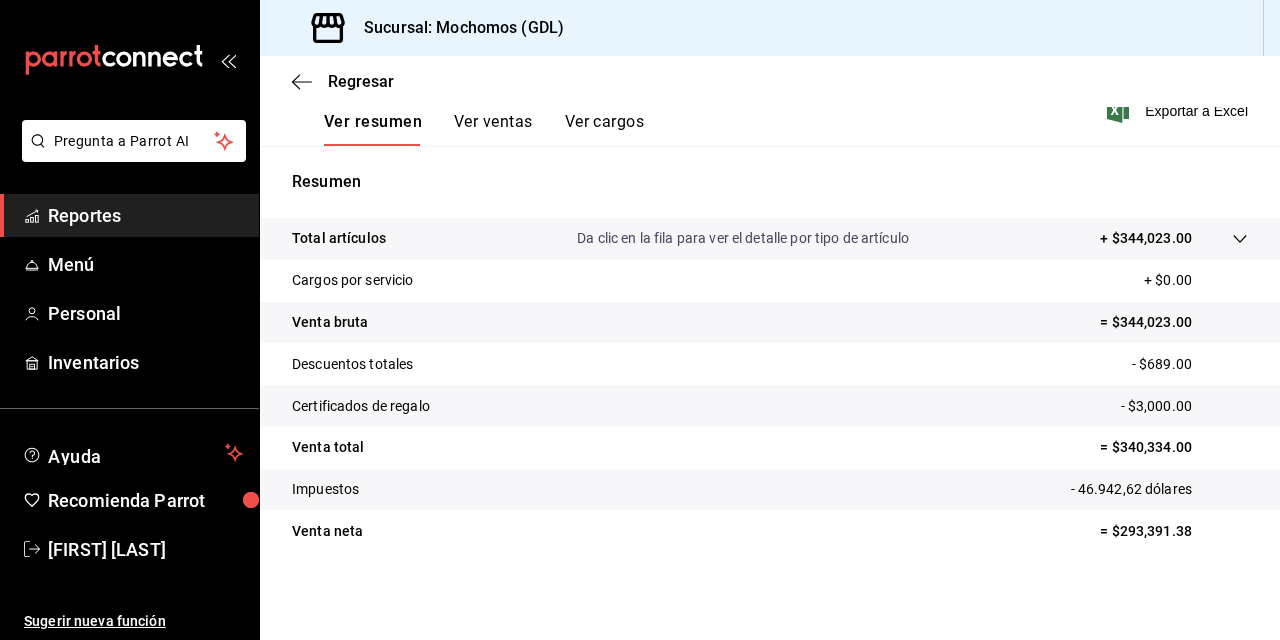 scroll, scrollTop: 318, scrollLeft: 0, axis: vertical 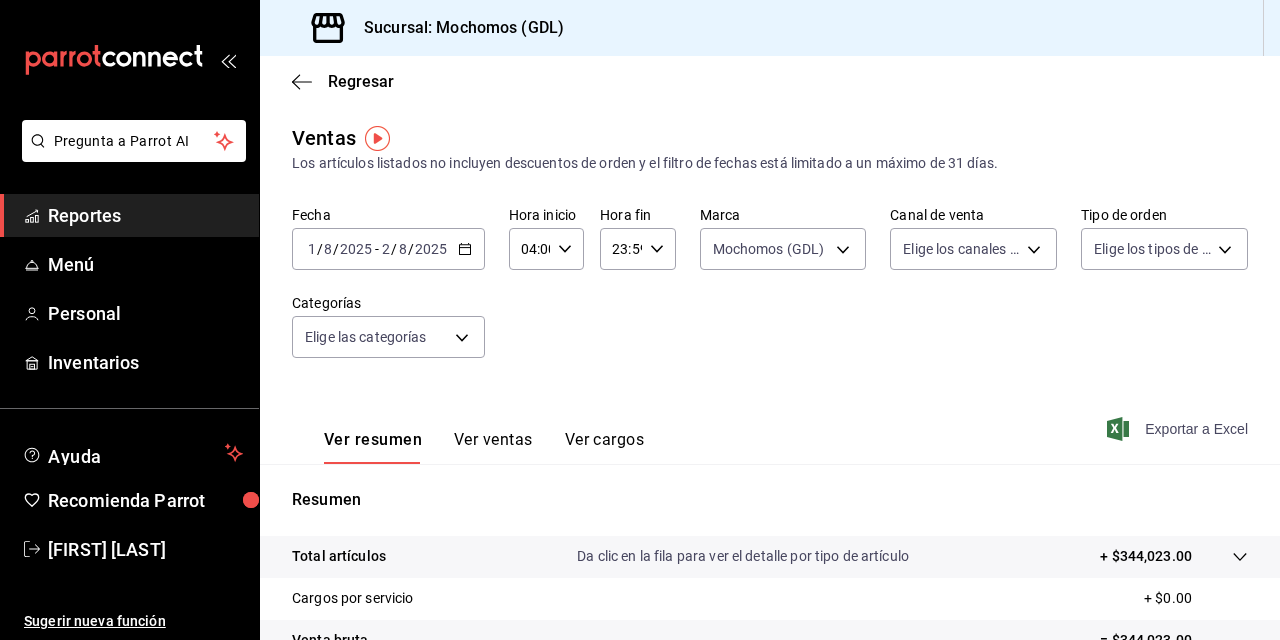 click on "Exportar a Excel" at bounding box center (1196, 429) 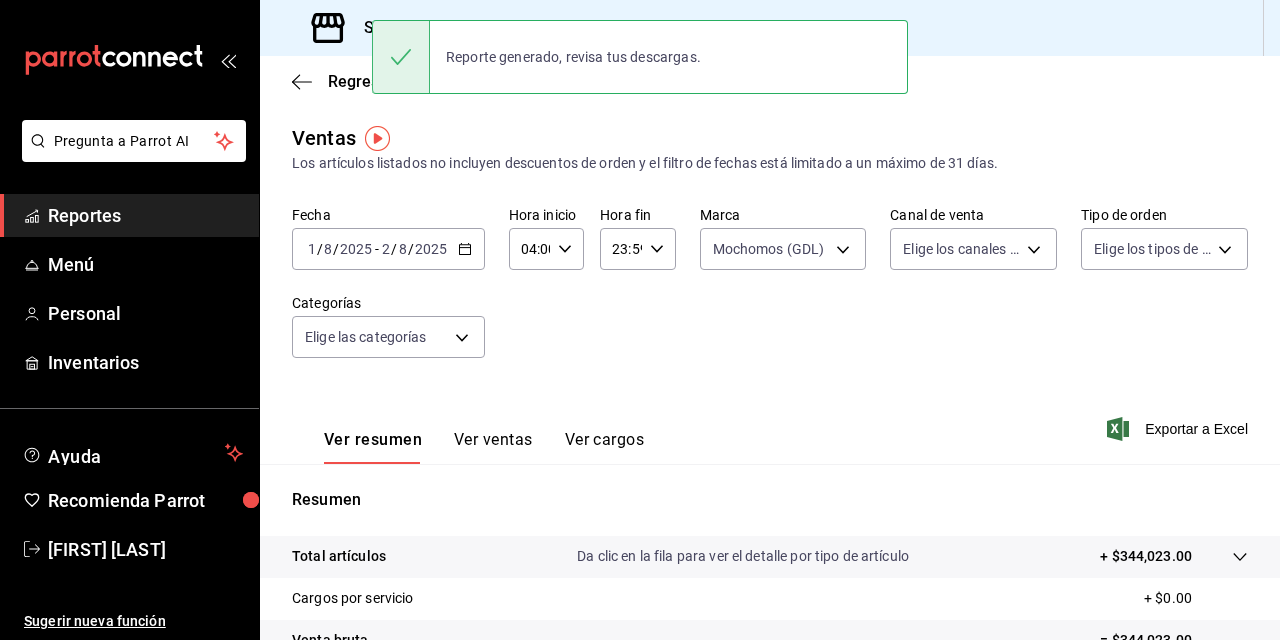 click on "Fecha 2025-08-01 1 / 8 / 2025 - 2025-08-02 2 / 8 / 2025 Hora inicio 04:00 Hora inicio Hora fin 23:59 Hora fin Marca Mochomos ([CITY]) 36c25d4a-7cb0-456c-a434-e981d54830bc Canal de venta Elige los canales de venta Tipo de orden Elige los tipos de orden Categorías Elige las categorías" at bounding box center [770, 294] 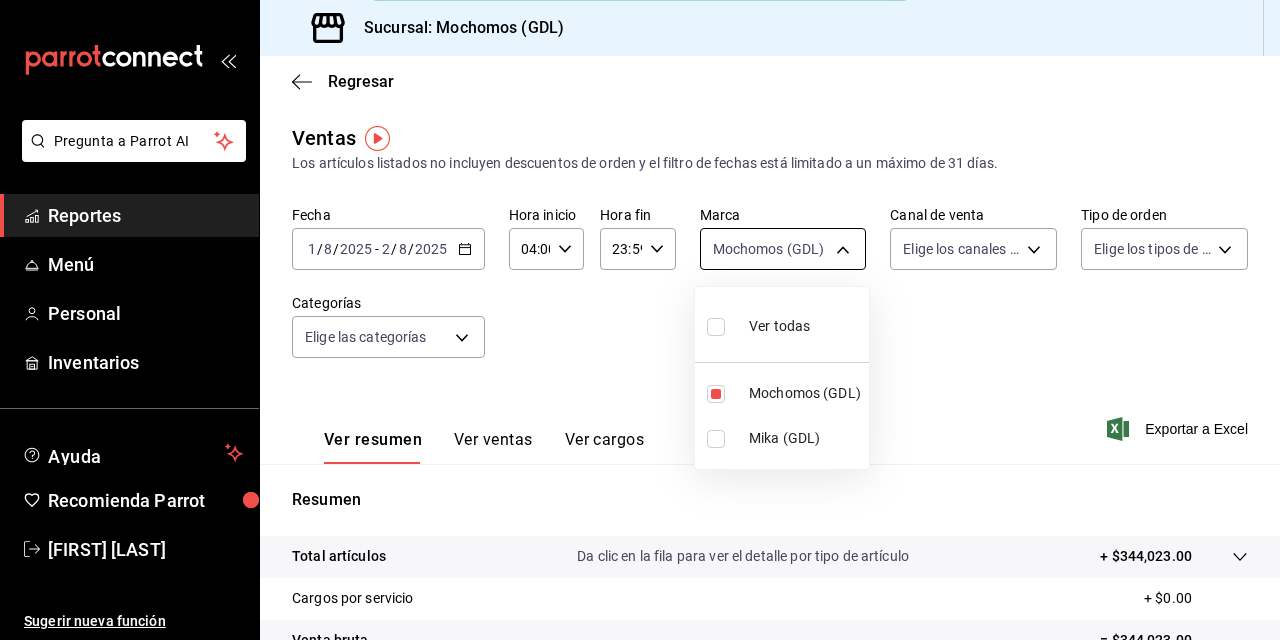 click on "Pregunta a Parrot AI Reportes   Menú   Personal   Inventarios   Ayuda Recomienda Parrot   [FIRST] [LAST]   Sugerir nueva función   Sucursal: Mochomos ([CITY]) Regresar Ventas Los artículos listados no incluyen descuentos de orden y el filtro de fechas está limitado a un máximo de 31 días. Fecha 2025-08-01 1 / 8 / 2025 - 2025-08-02 2 / 8 / 2025 Hora inicio 04:00 Hora inicio Hora fin 23:59 Hora fin Marca Mochomos ([CITY]) 36c25d4a-7cb0-456c-a434-e981d54830bc Canal de venta Elige los canales de venta Tipo de orden Elige los tipos de orden Categorías Elige las categorías Ver resumen Ver ventas Ver cargos Exportar a Excel Resumen Total artículos Da clic en la fila para ver el detalle por tipo de artículo + $344,023.00 Cargos por servicio + $0.00 Venta bruta = $344,023.00 Descuentos totales - $689.00 Certificados de regalo - $3,000.00 Venta total = $340,334.00 Impuestos - 46.942,62 dólares Venta neta = $293,391.38 Reporte generado, revisa tus descargas. Pregunta a Parrot AI Reportes   Menú   Personal     Ayuda" at bounding box center [640, 320] 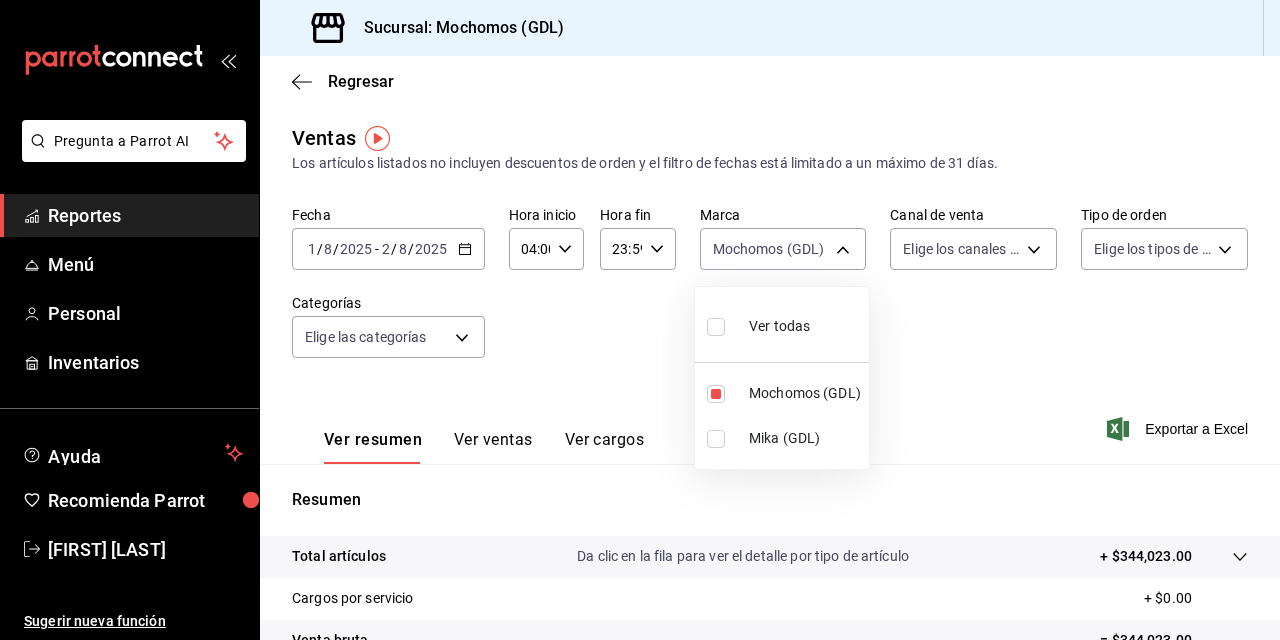 click at bounding box center (716, 327) 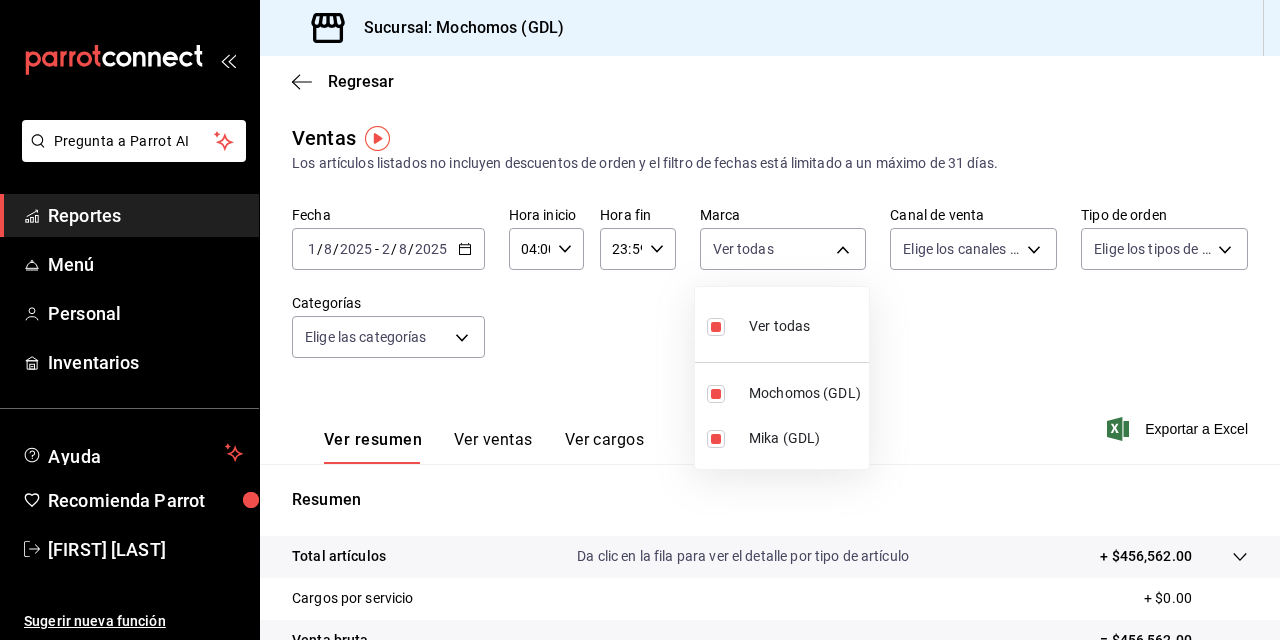 click at bounding box center [640, 320] 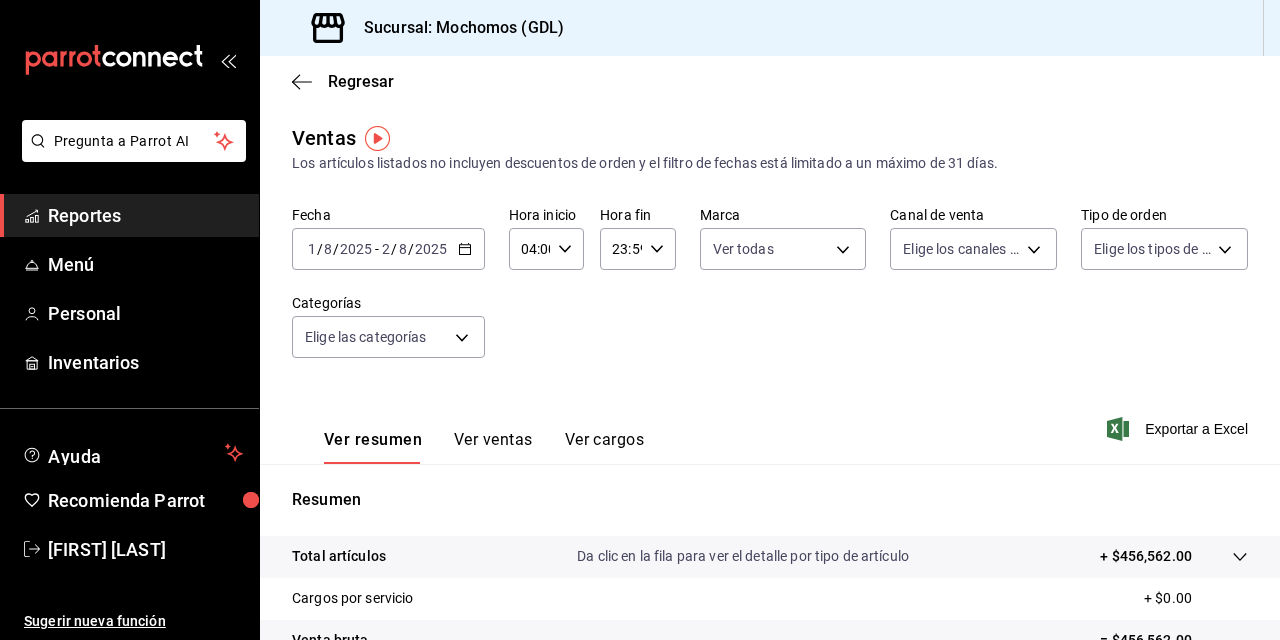 click on "Exportar a Excel" at bounding box center [1196, 429] 